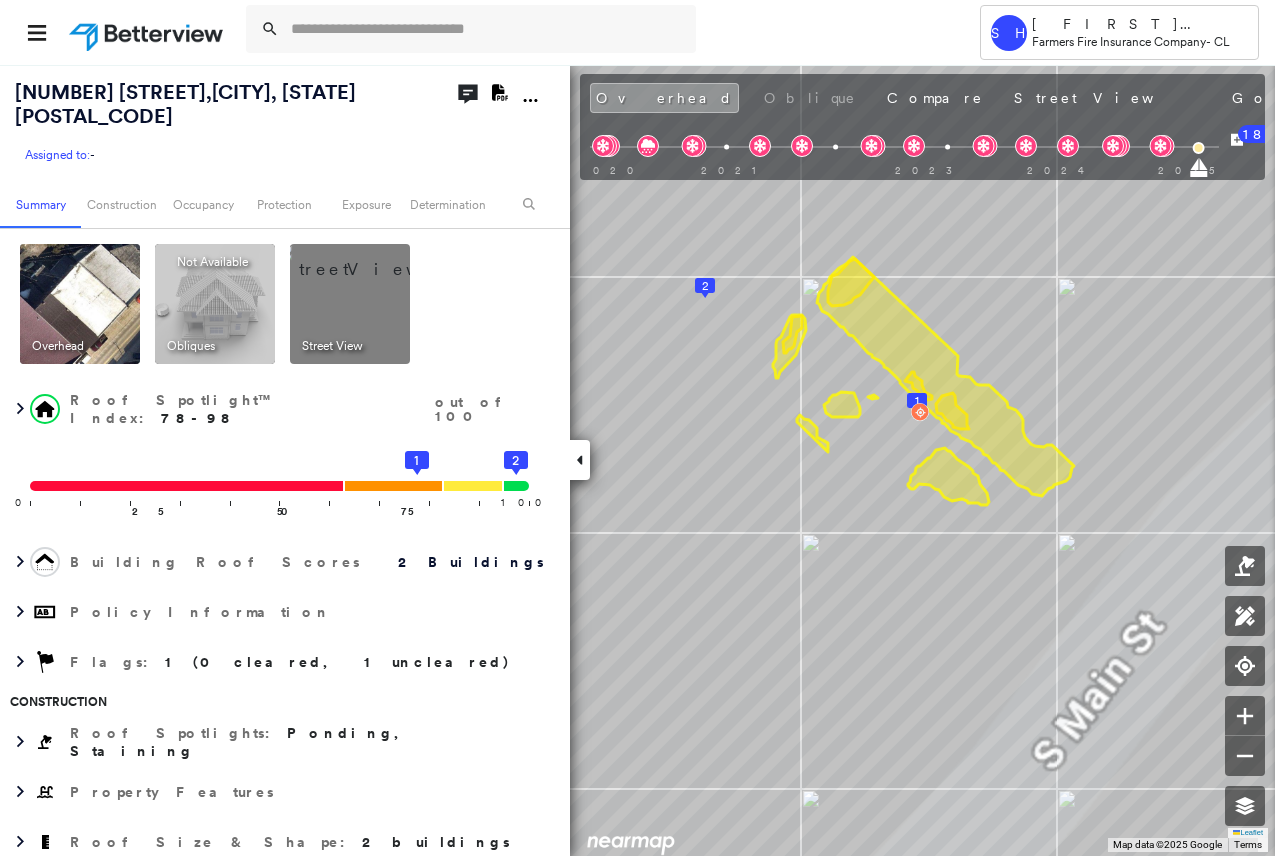 scroll, scrollTop: 0, scrollLeft: 0, axis: both 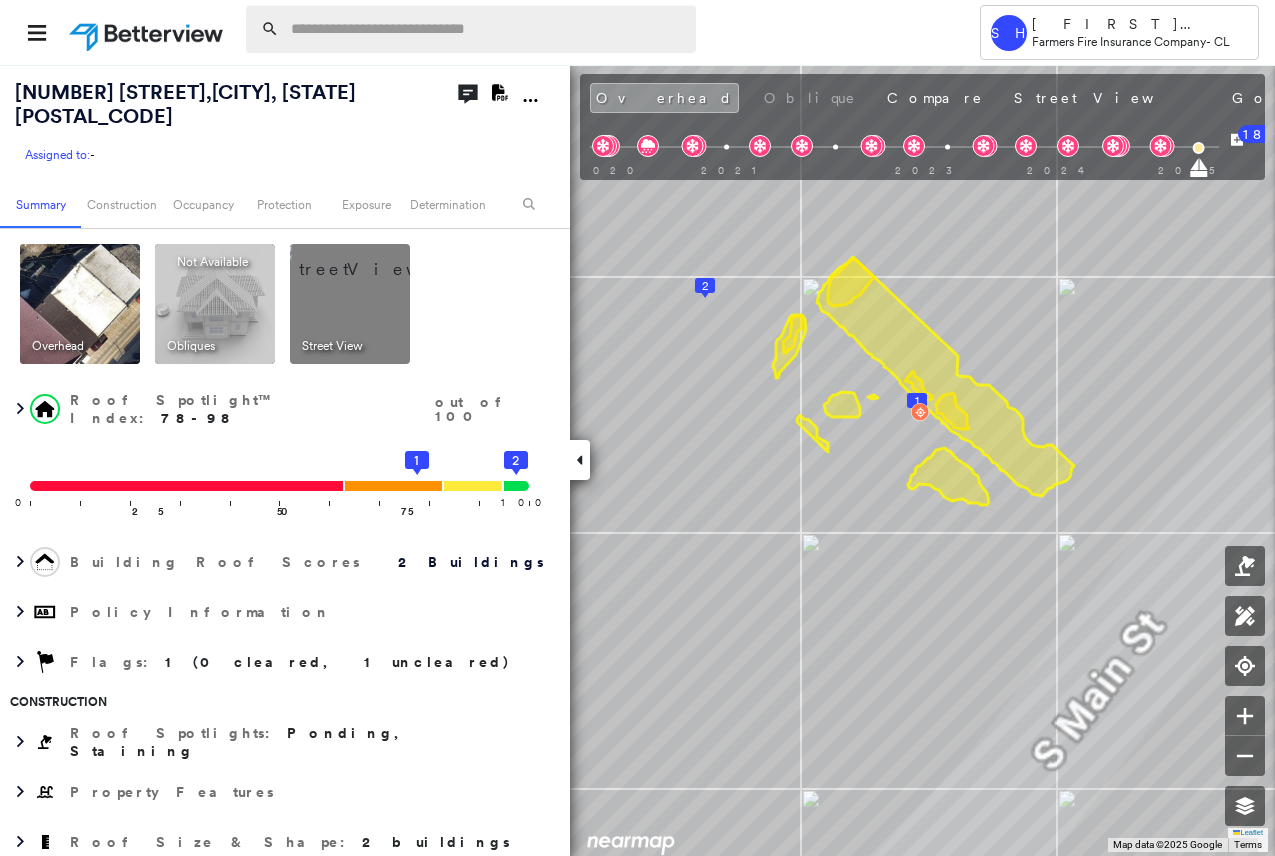 click at bounding box center (487, 29) 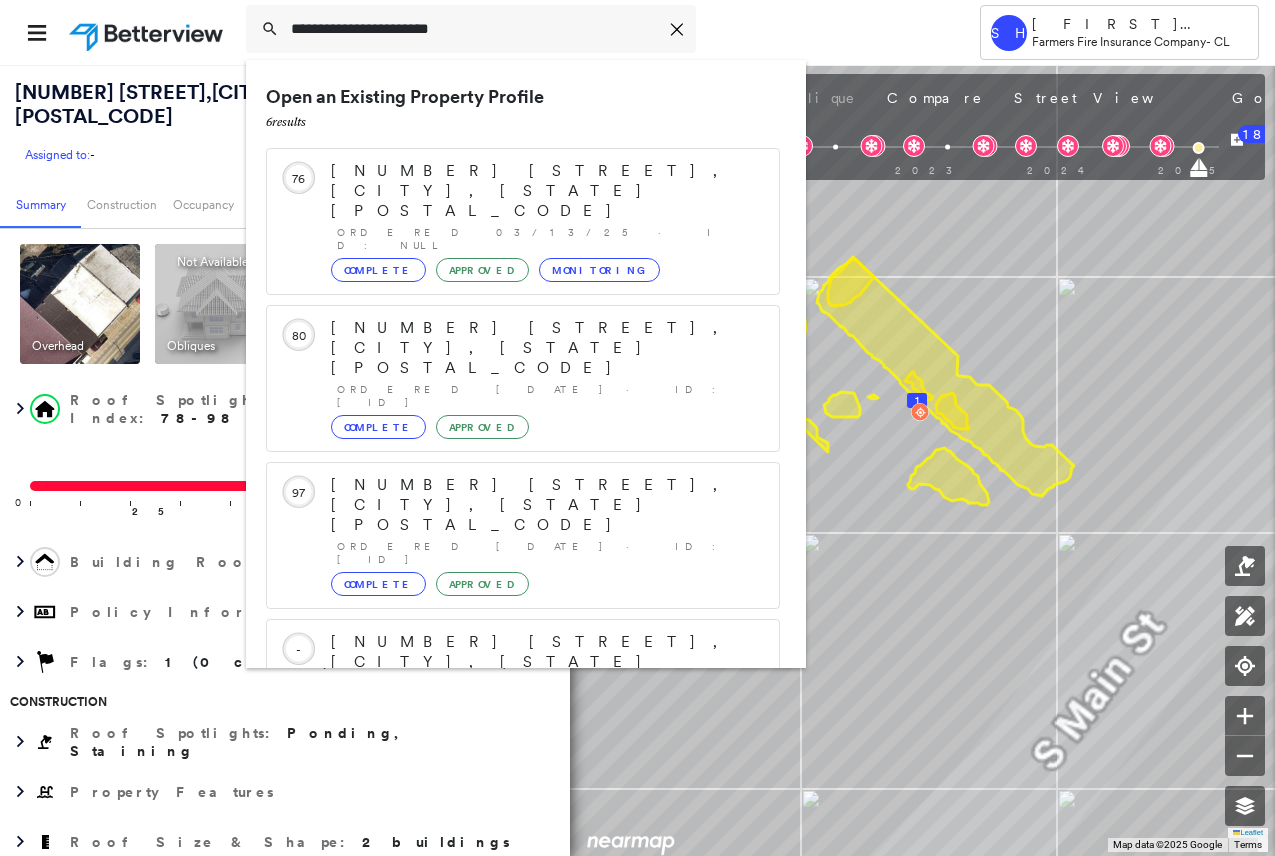 scroll, scrollTop: 213, scrollLeft: 0, axis: vertical 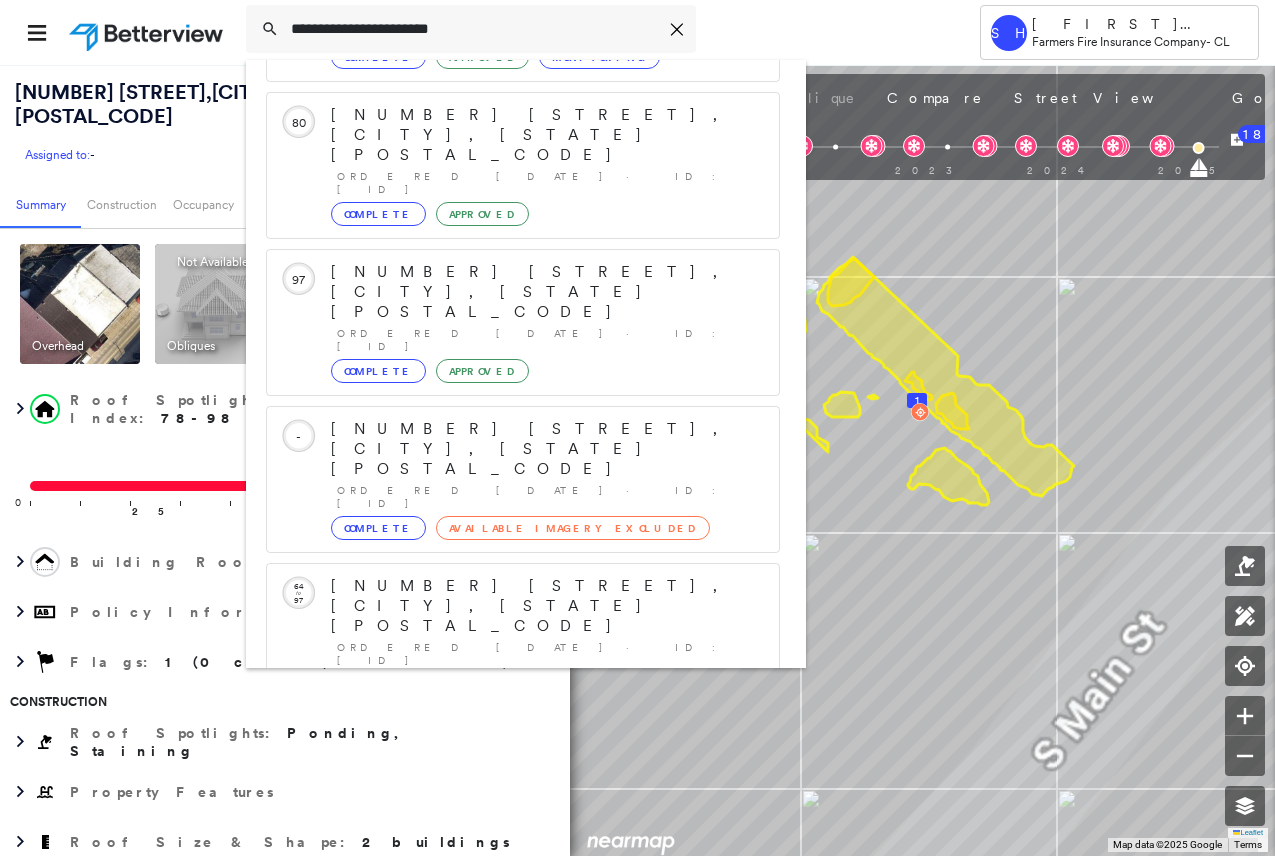 type on "**********" 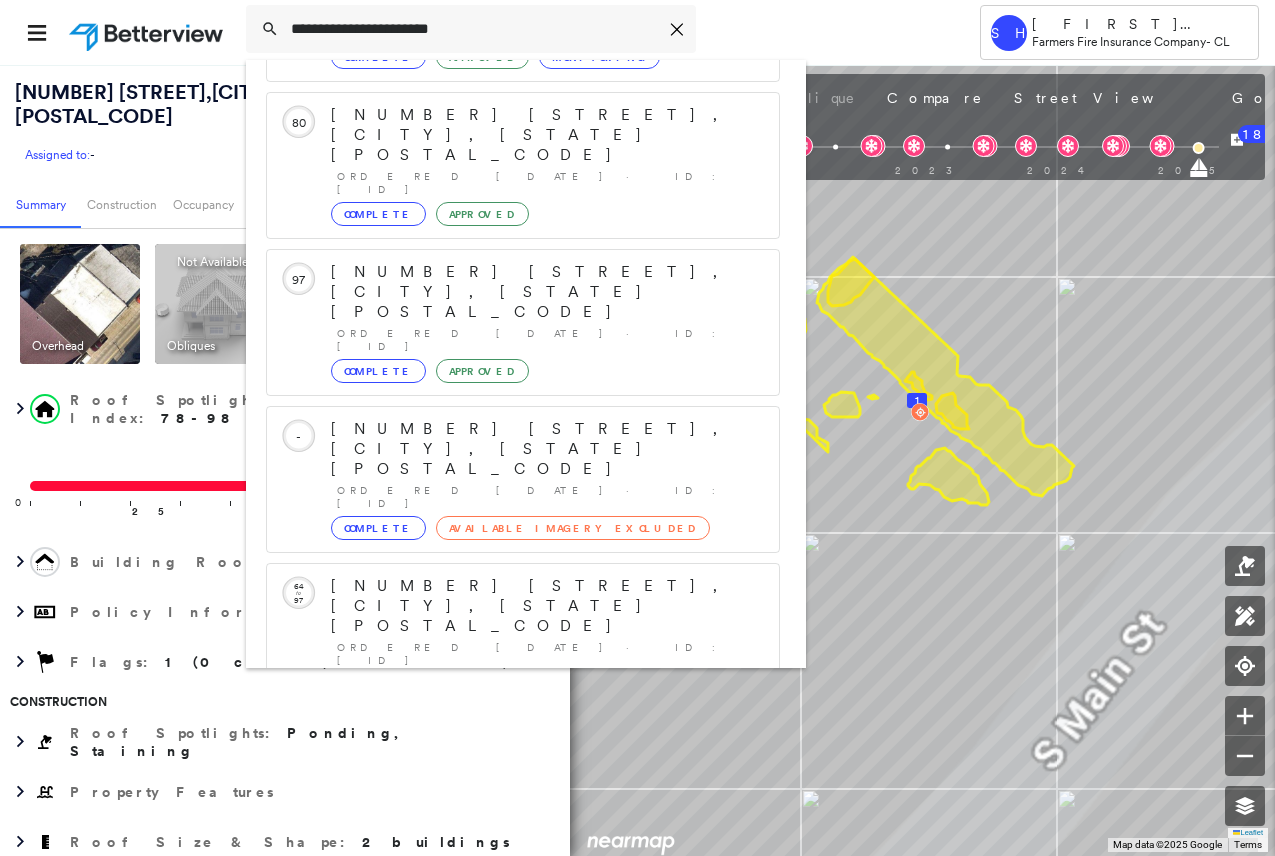 click on "[NUMBER] [STREET], [CITY], [STATE] [POSTAL_CODE]" at bounding box center [501, 898] 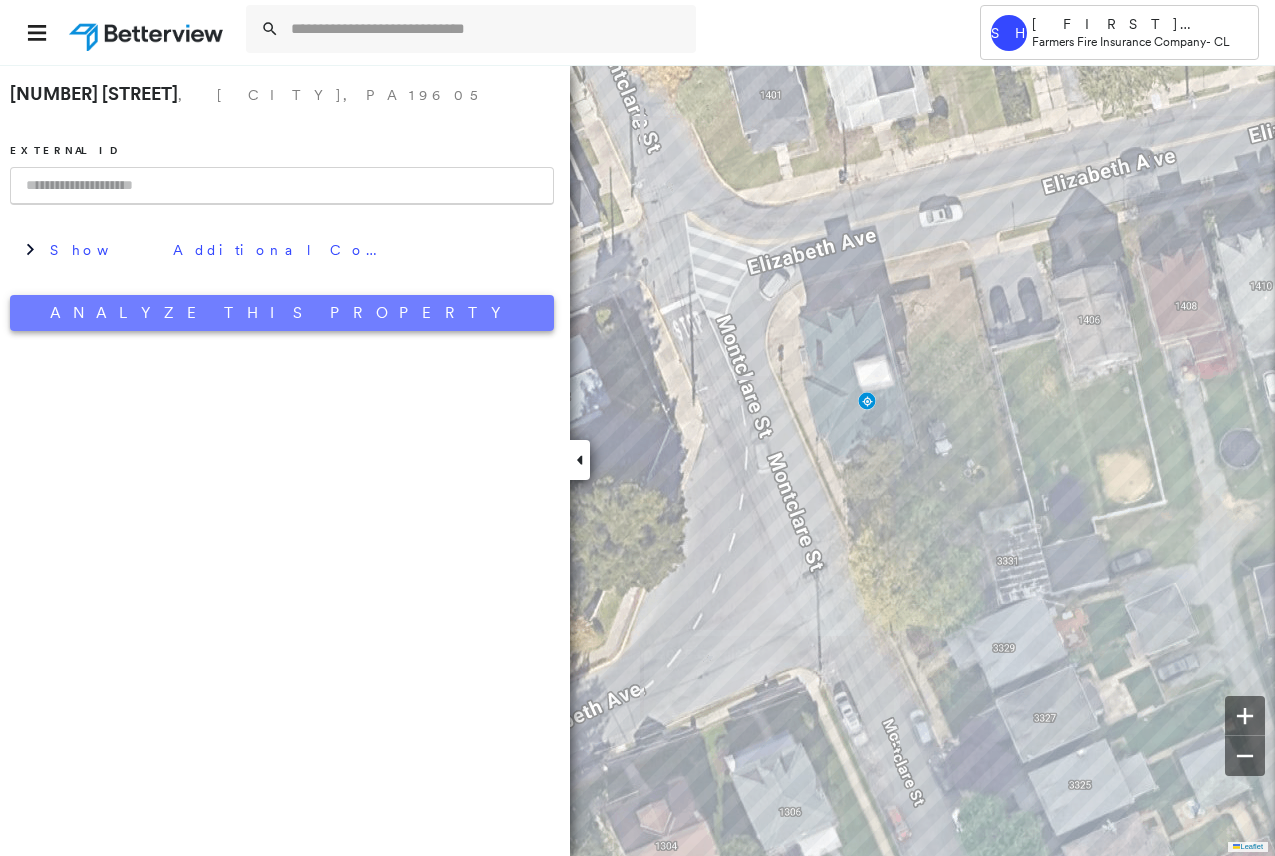 click on "Analyze This Property" at bounding box center [282, 313] 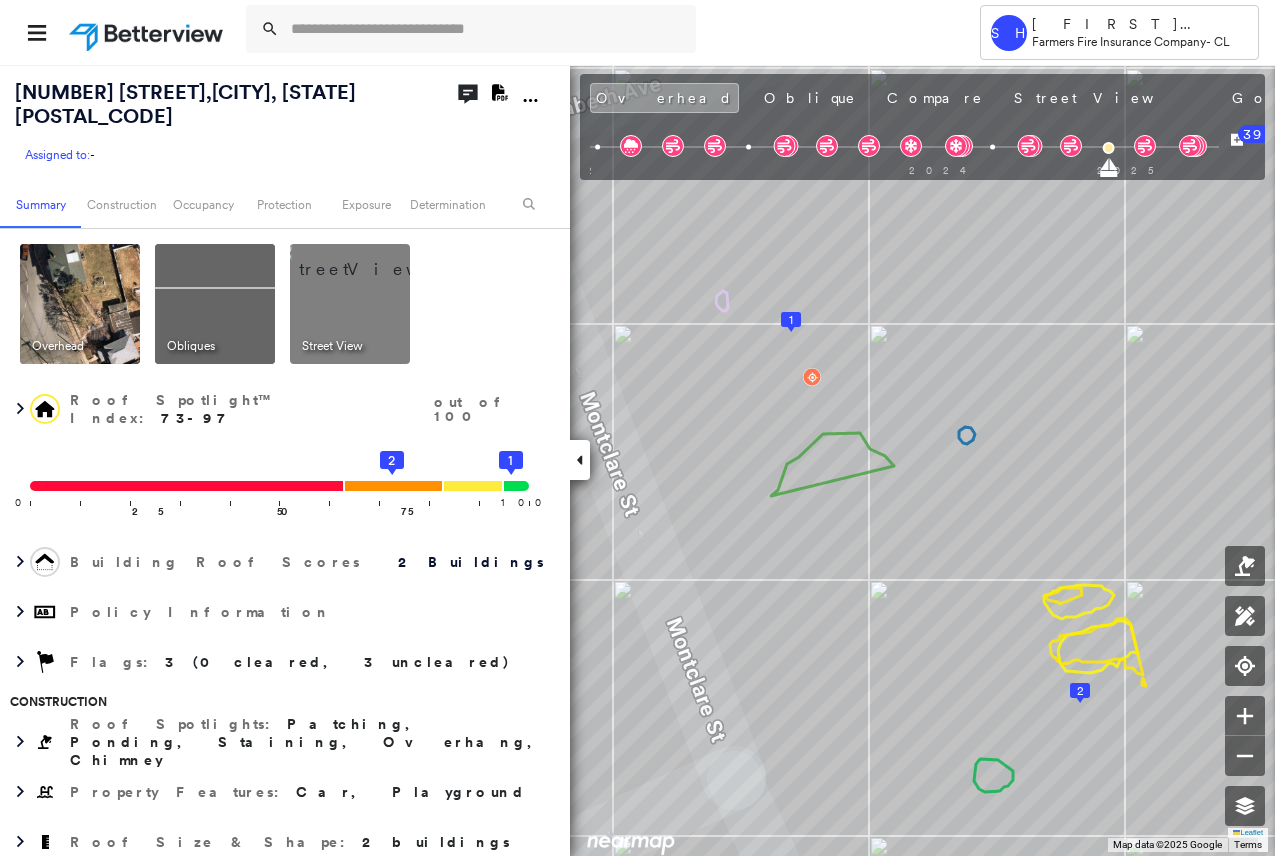 click 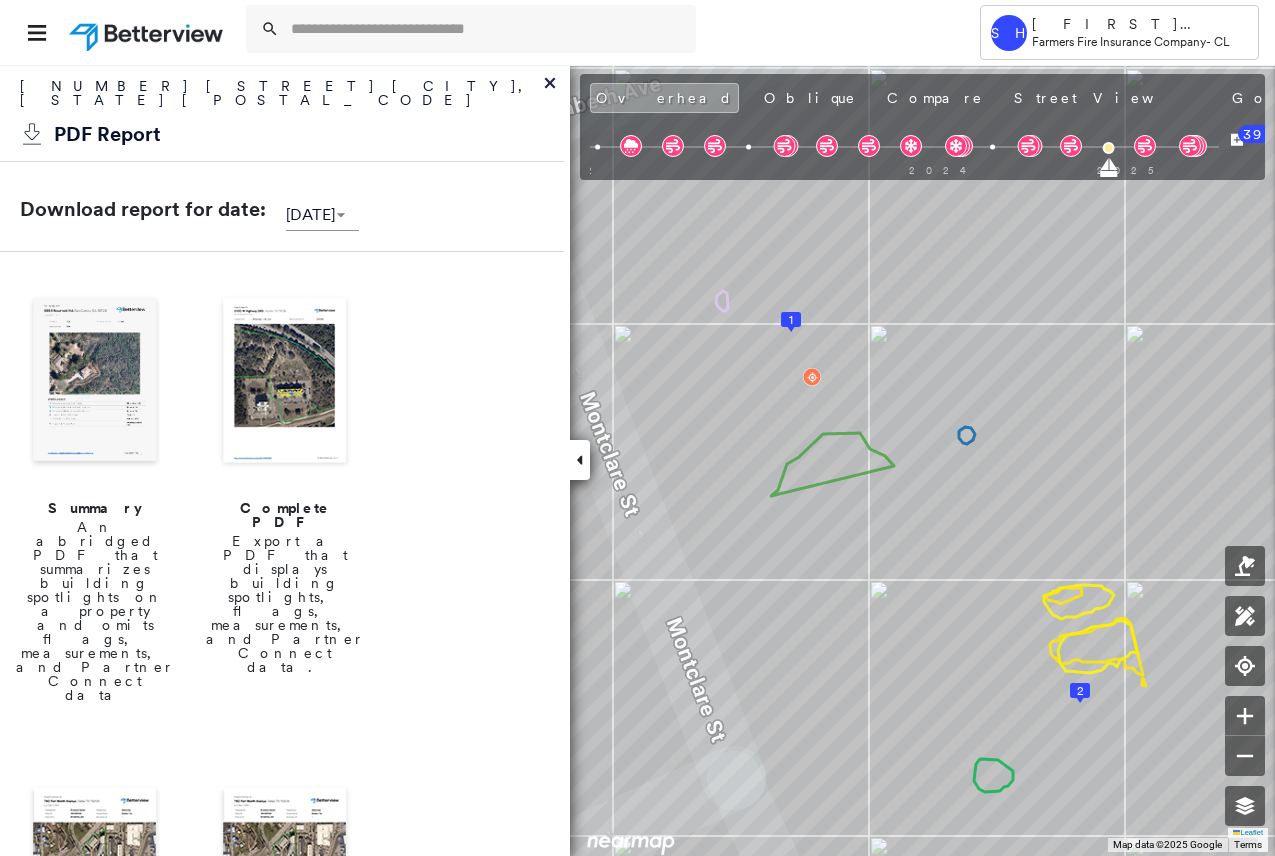 click at bounding box center [285, 382] 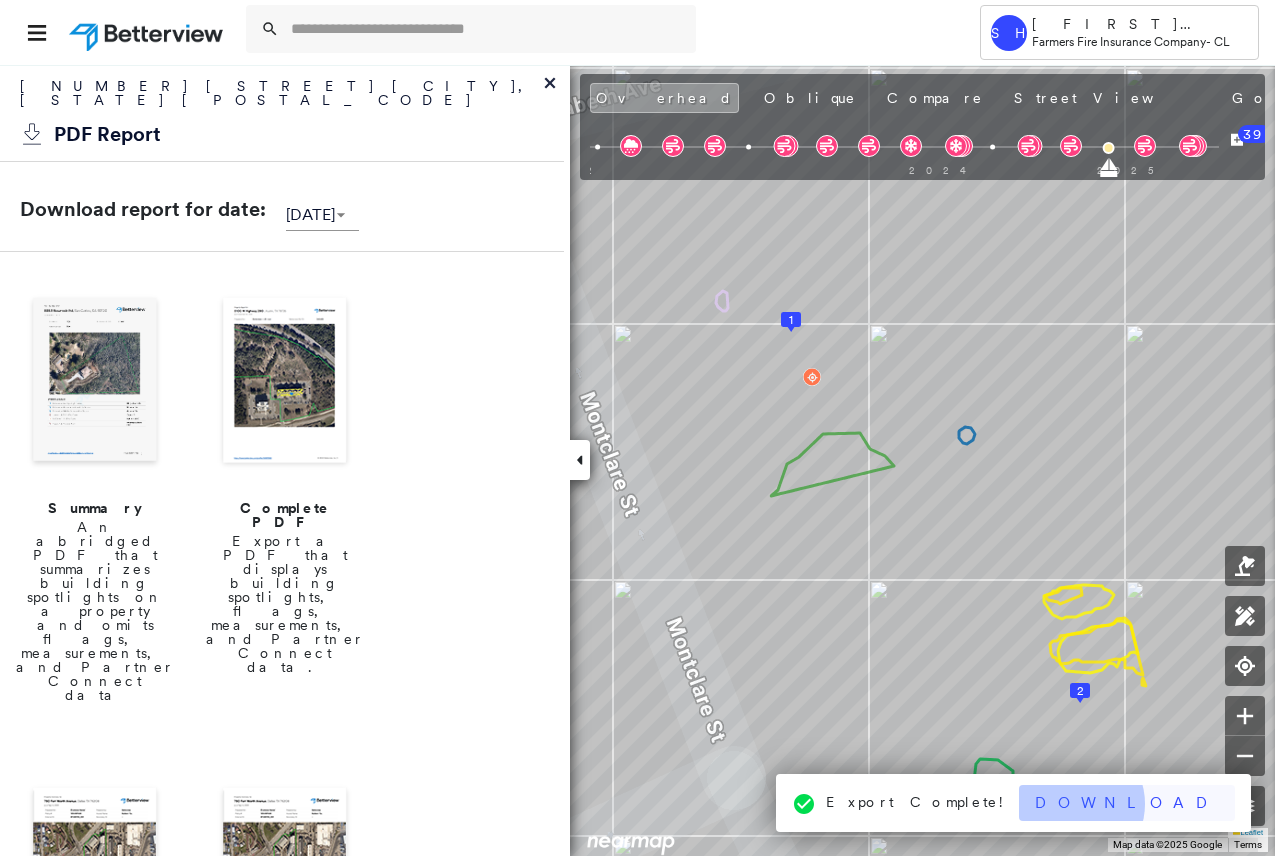 click on "Download" at bounding box center (1127, 803) 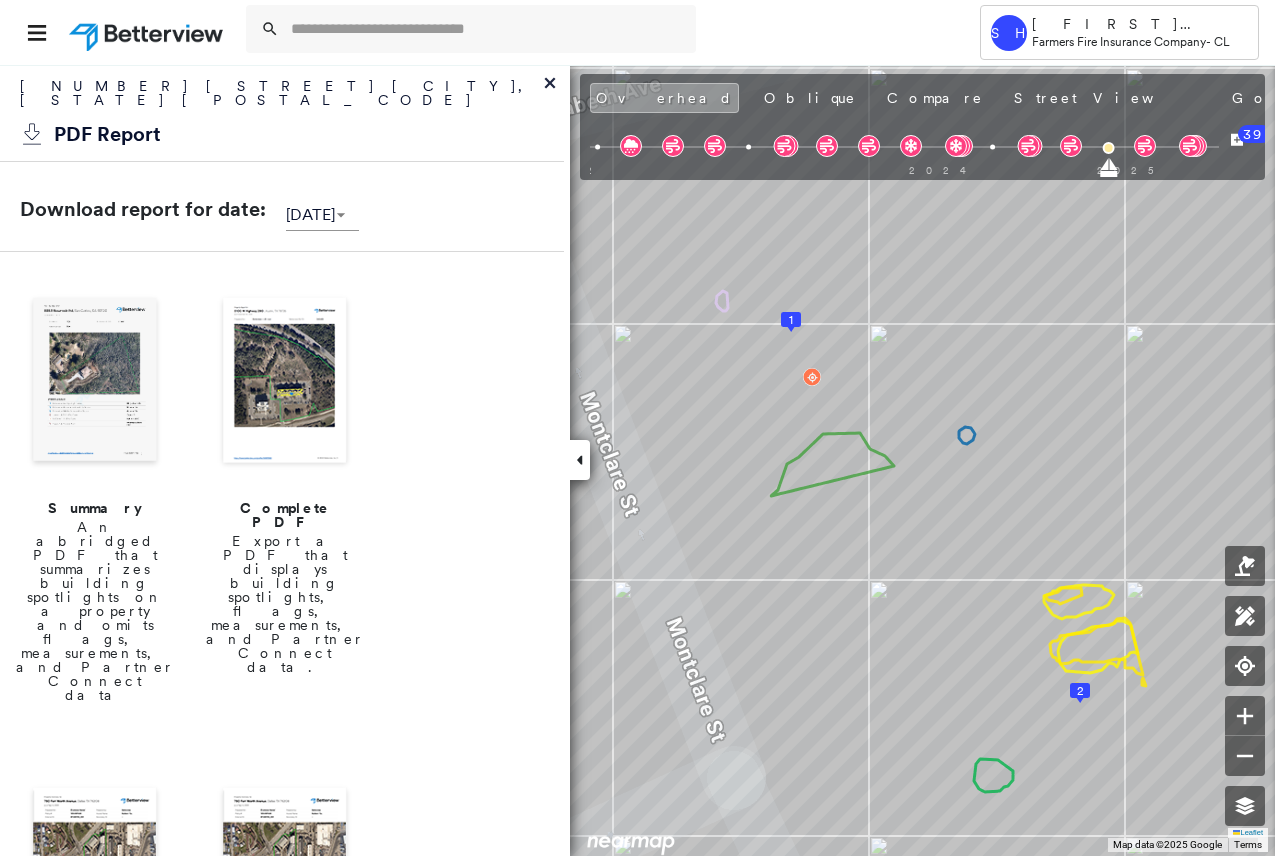 click 